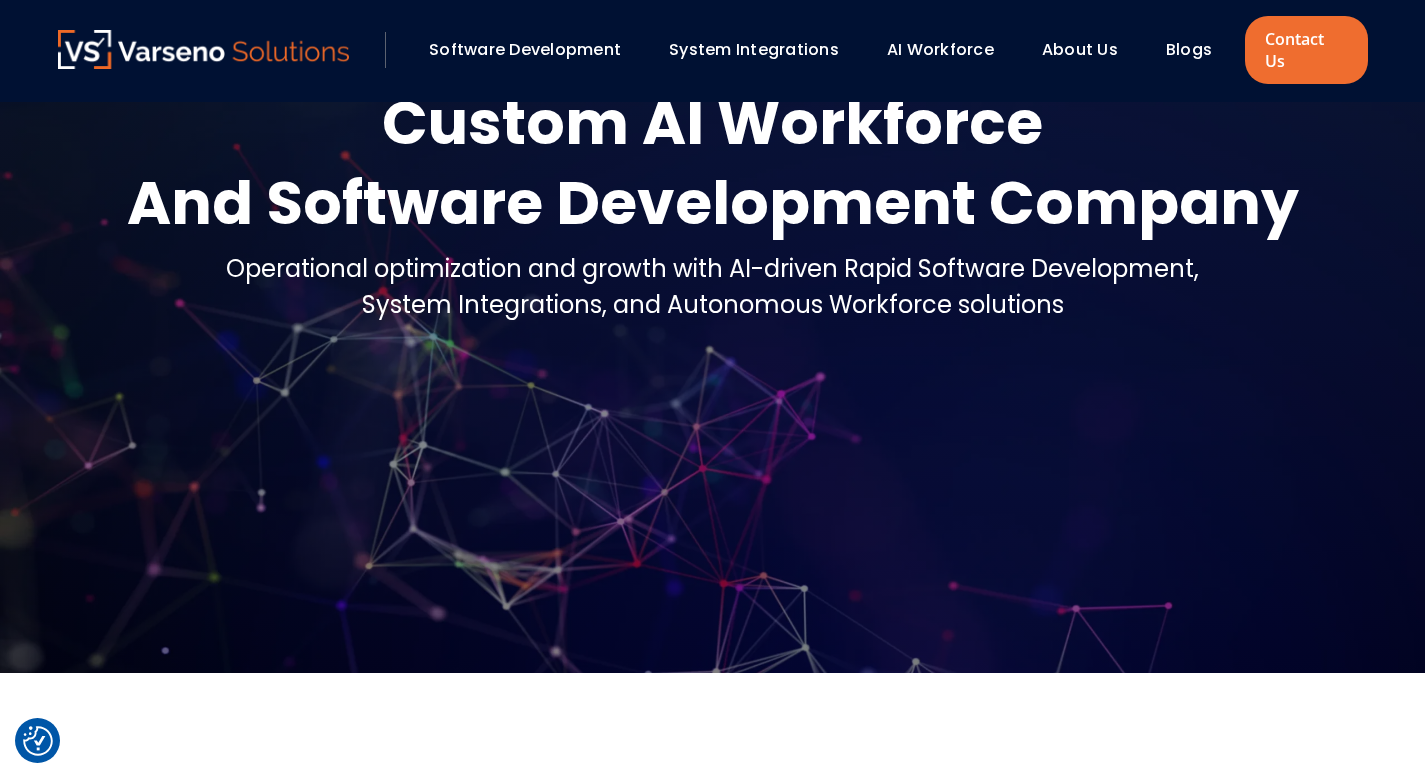 scroll, scrollTop: 0, scrollLeft: 0, axis: both 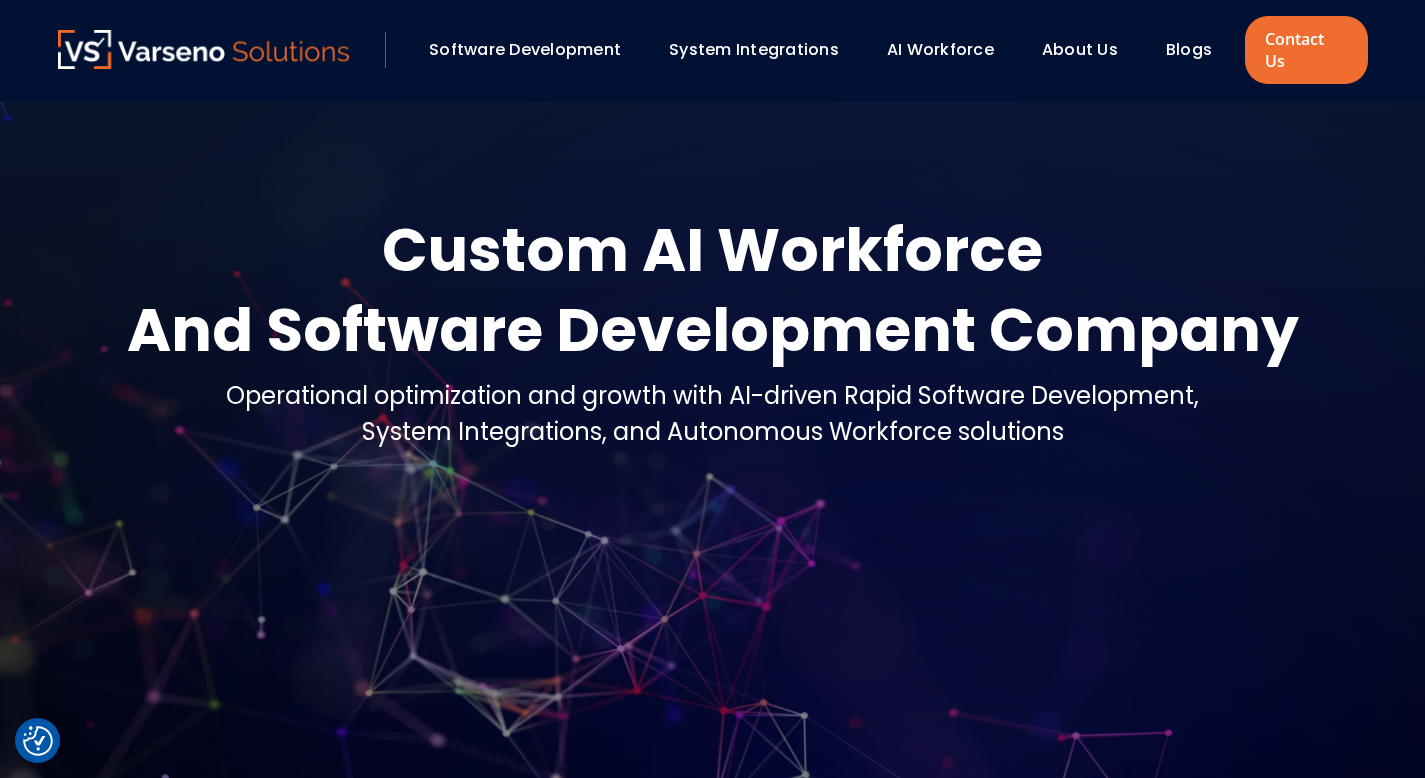 click on "About Us" at bounding box center [1080, 49] 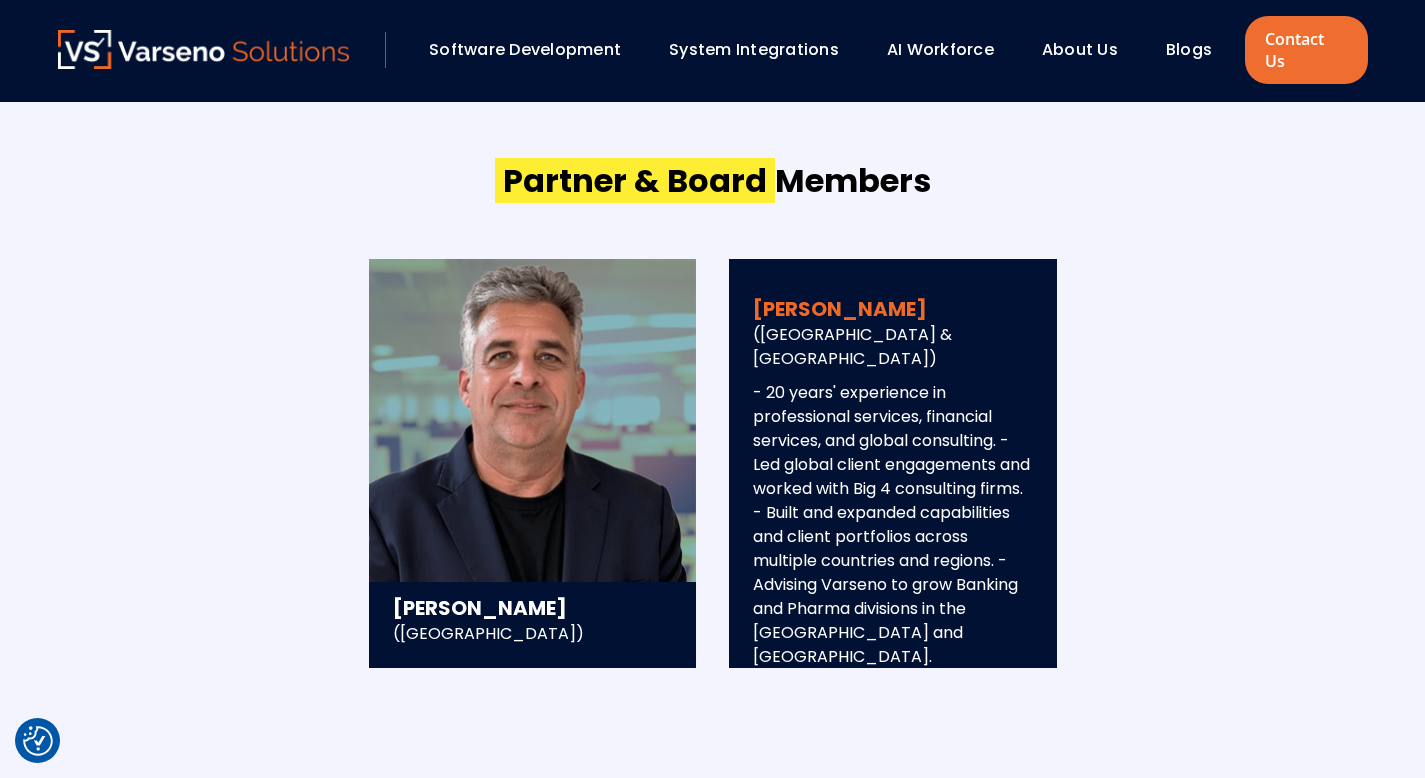 scroll, scrollTop: 3400, scrollLeft: 0, axis: vertical 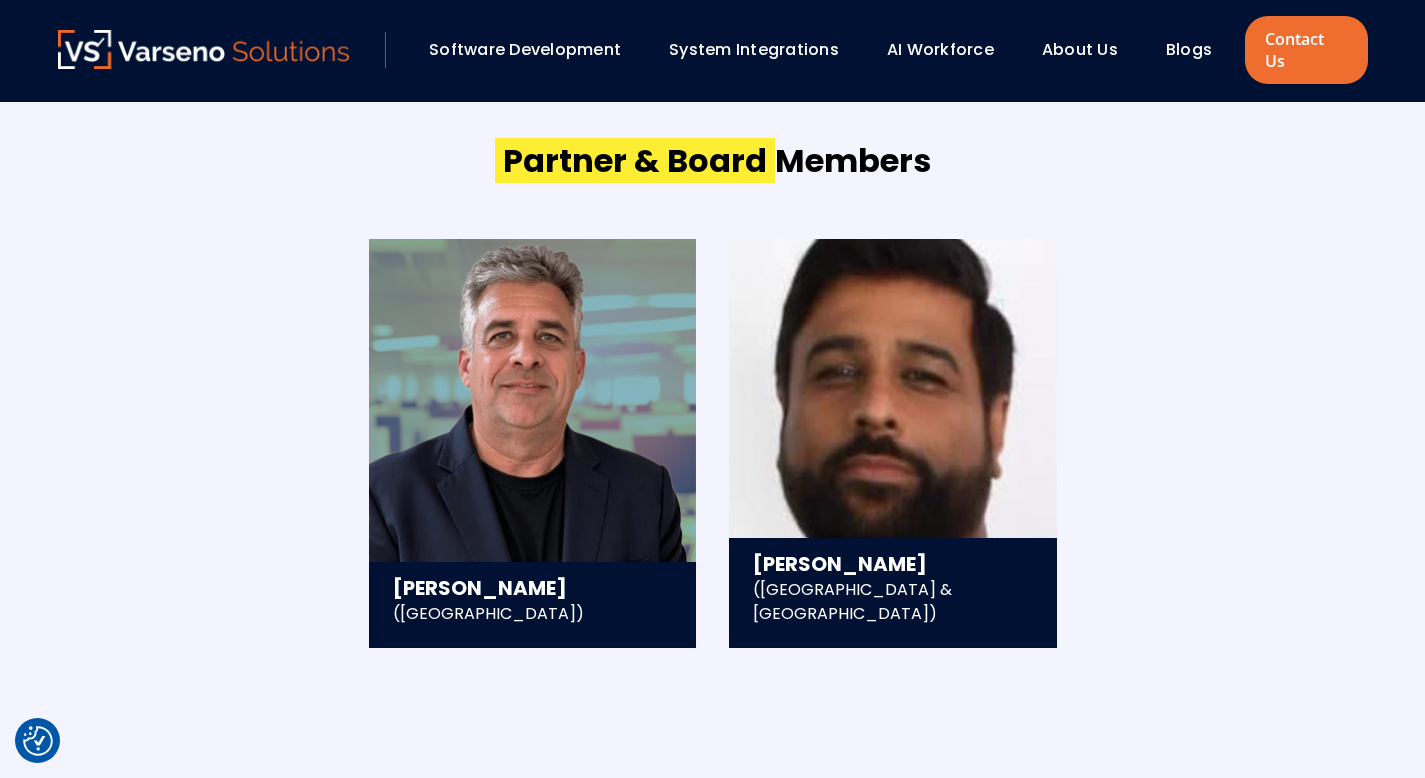 click on "Partner & Board  Members" at bounding box center [713, 161] 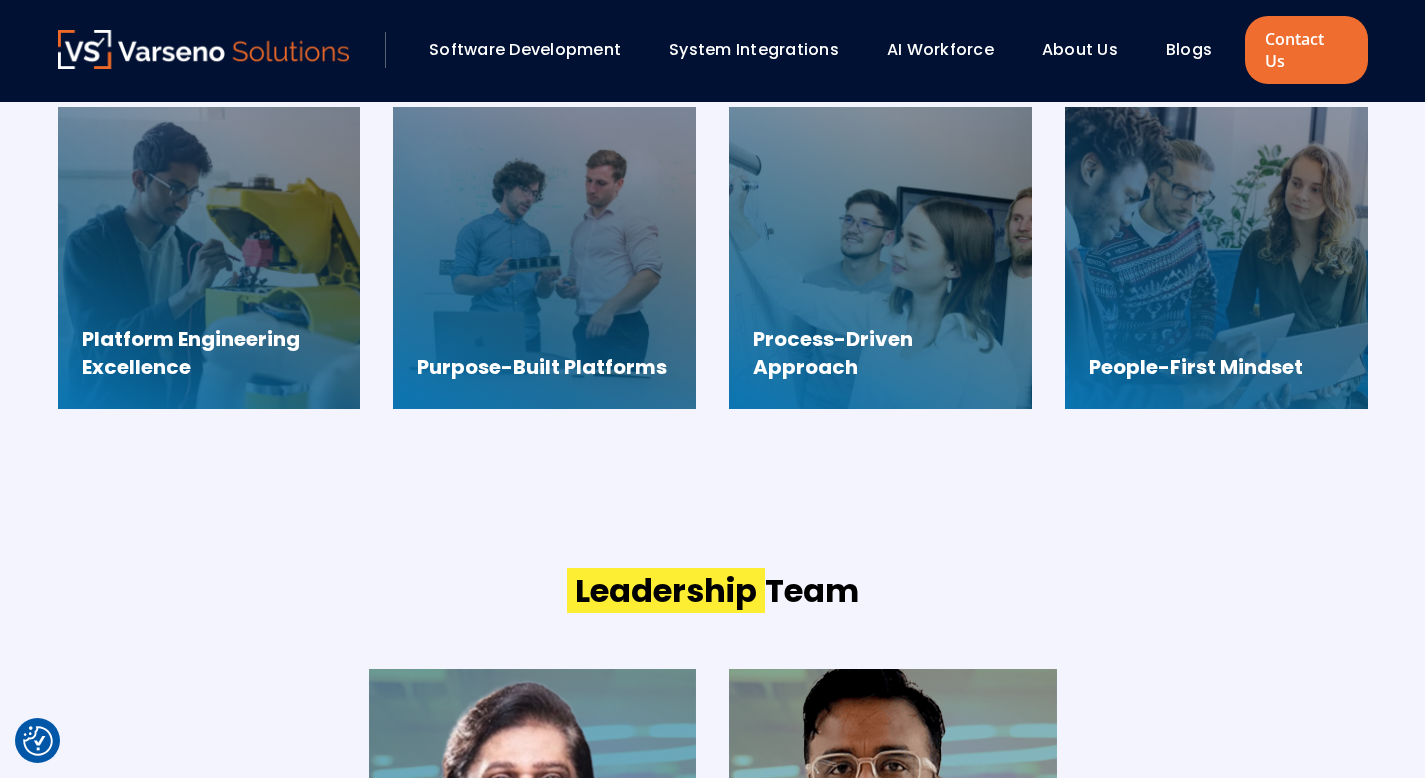 scroll, scrollTop: 0, scrollLeft: 0, axis: both 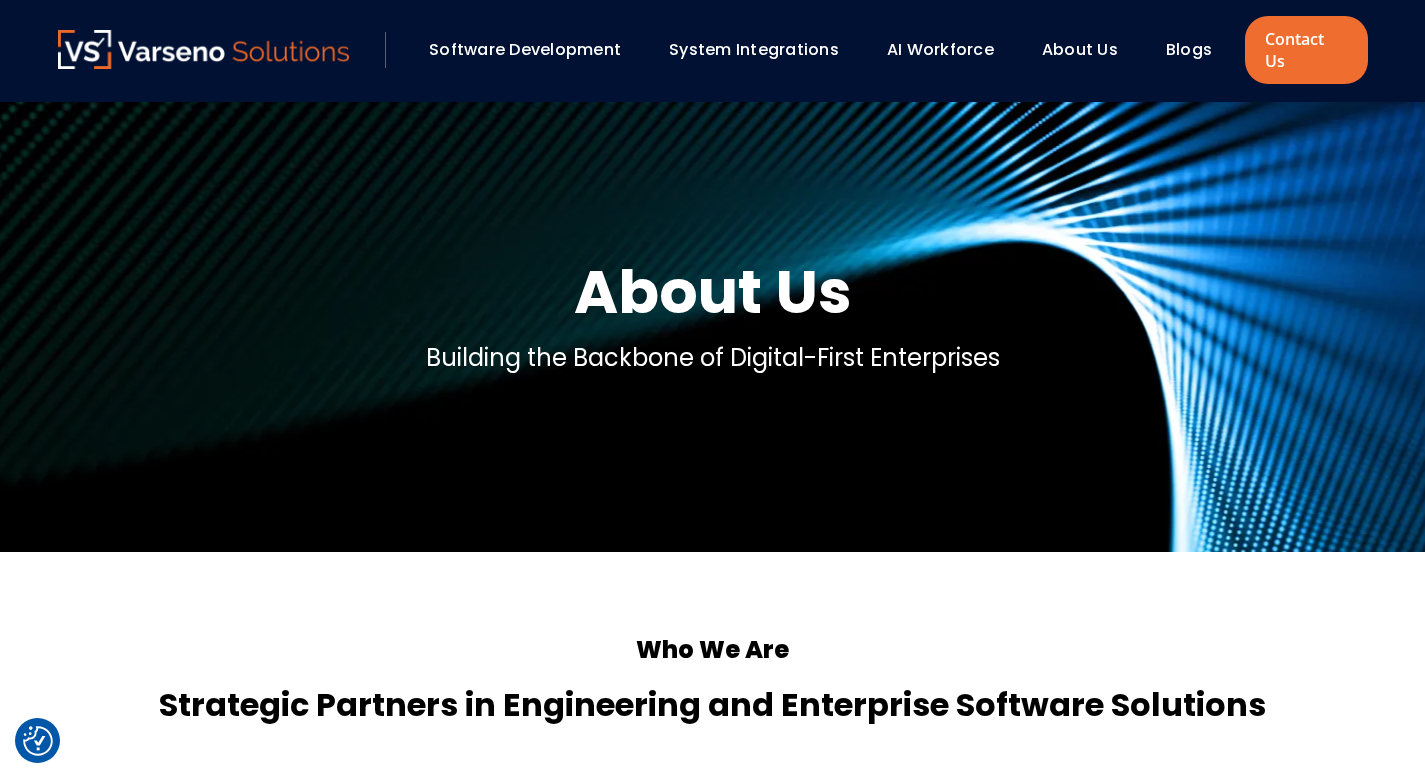 click on "AI Workforce" at bounding box center (940, 49) 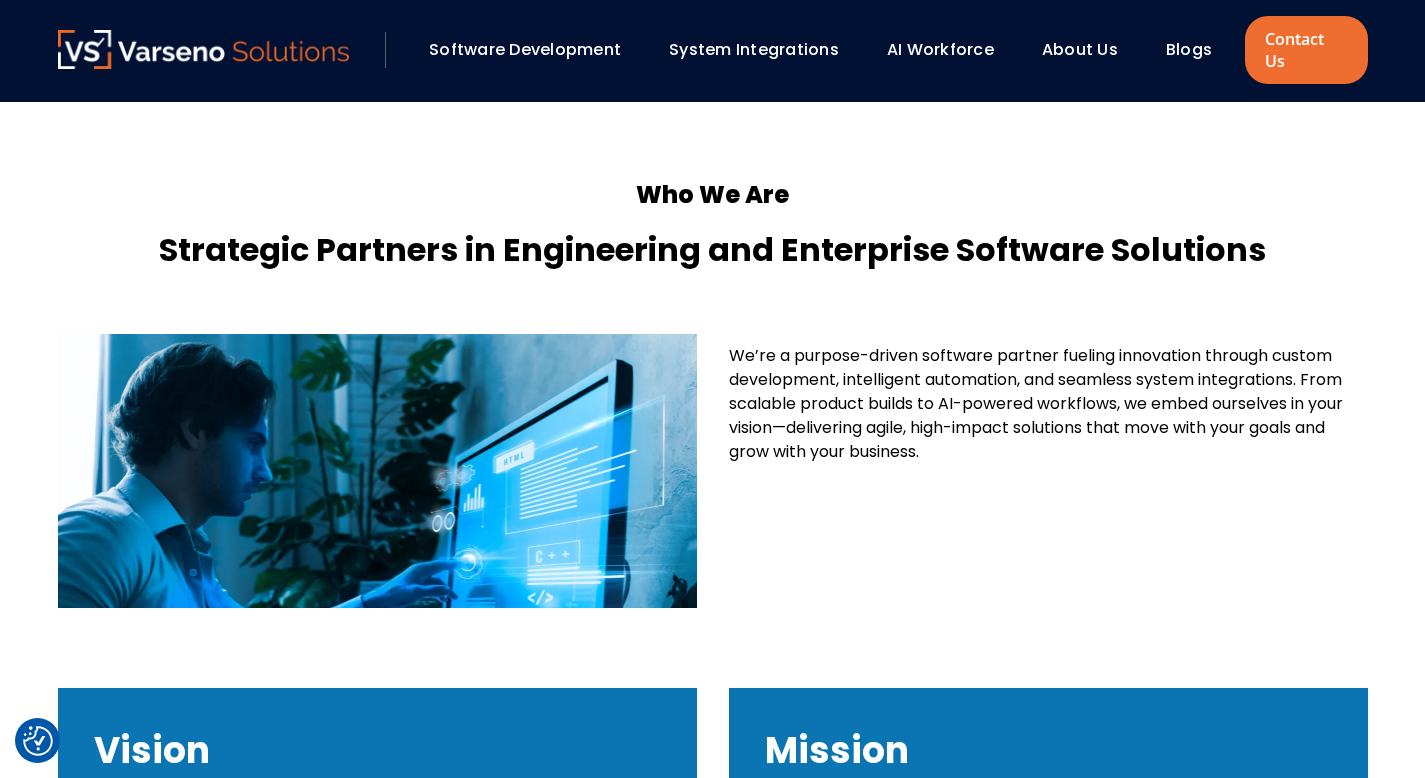 scroll, scrollTop: 458, scrollLeft: 0, axis: vertical 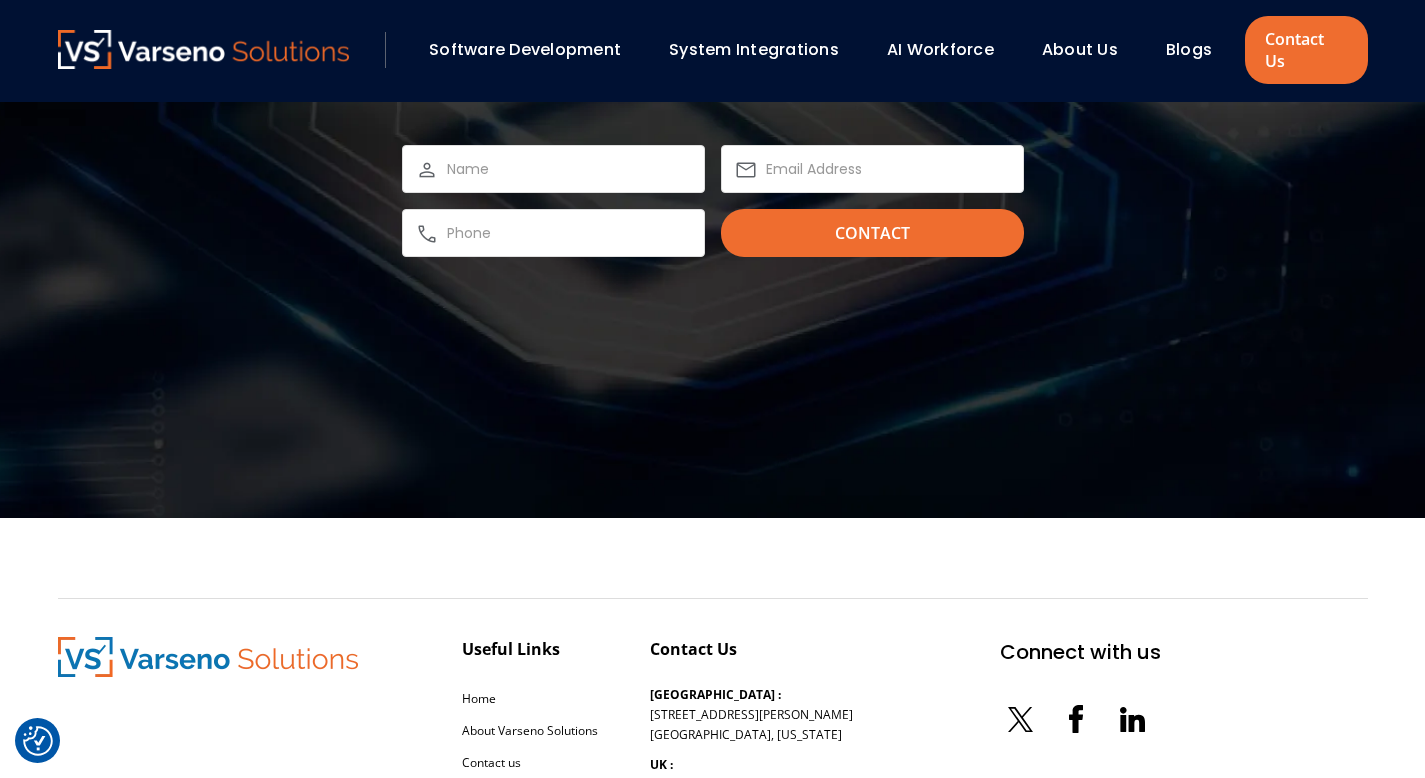 click on "System Integrations" at bounding box center (754, 49) 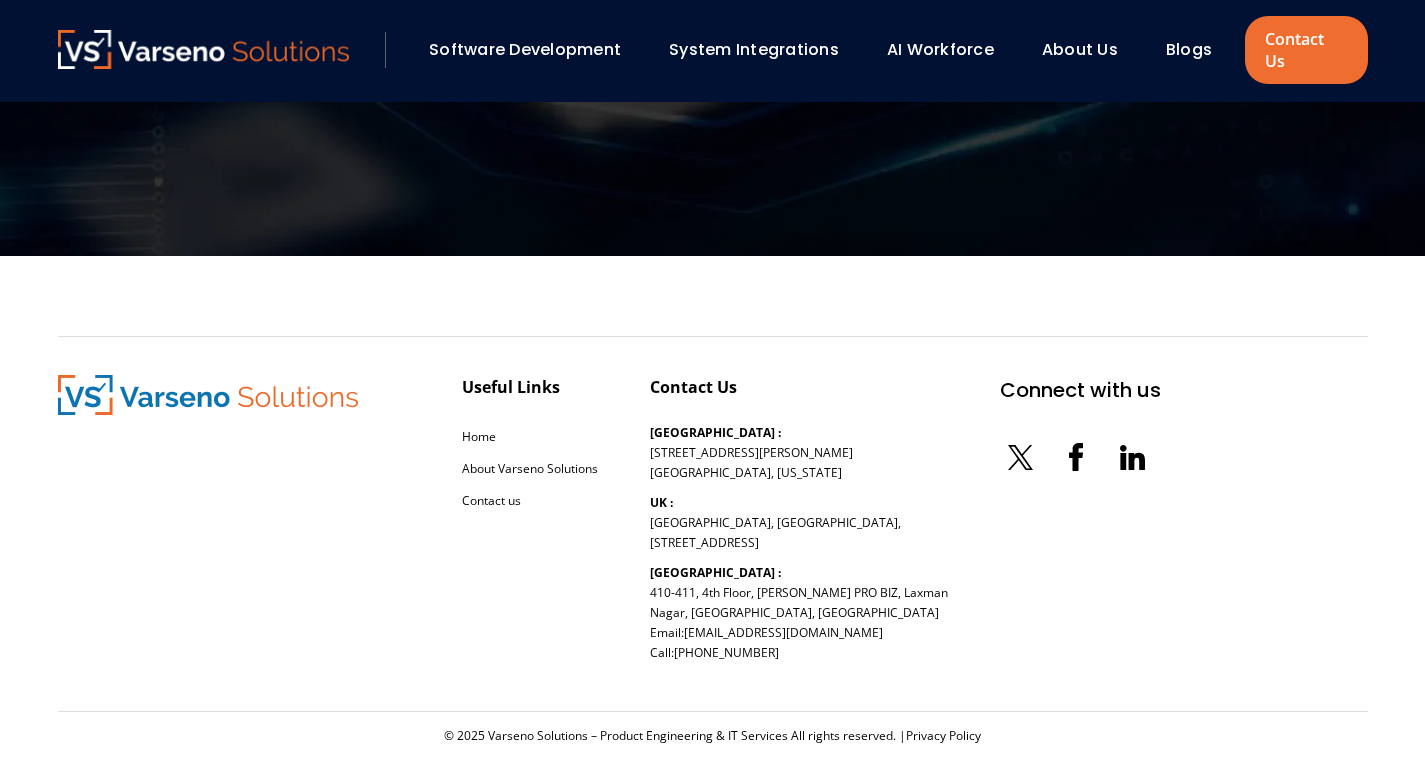 scroll, scrollTop: 4227, scrollLeft: 0, axis: vertical 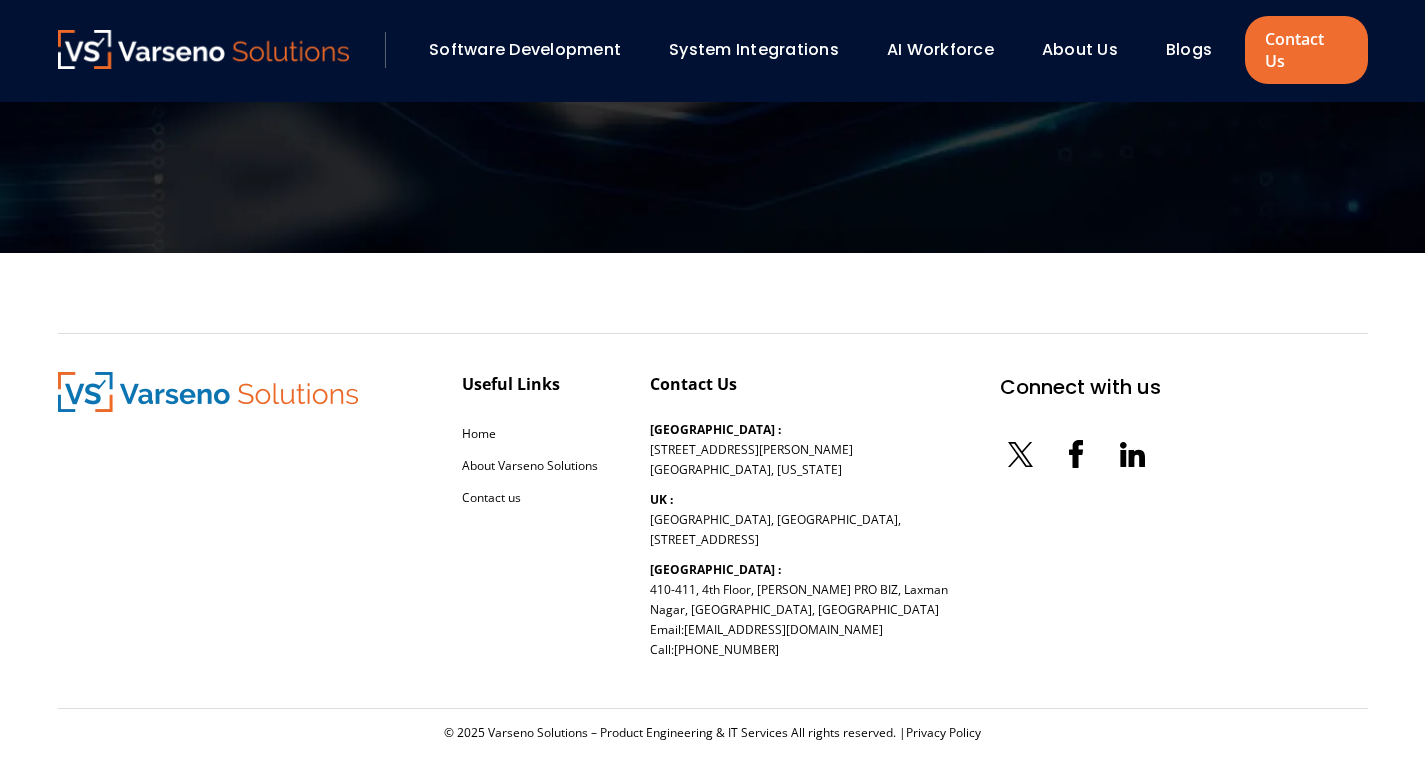 click on "Software Development" at bounding box center (525, 49) 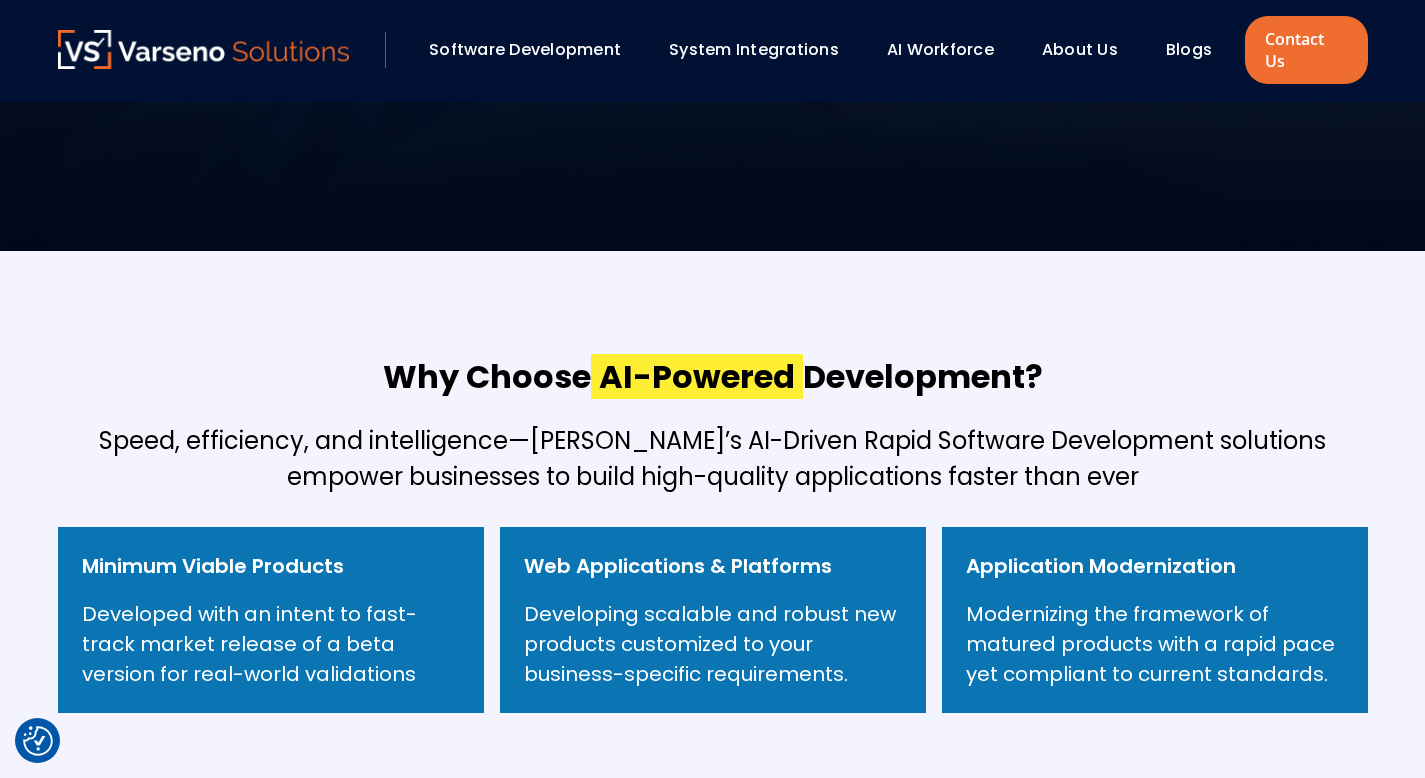 scroll, scrollTop: 0, scrollLeft: 0, axis: both 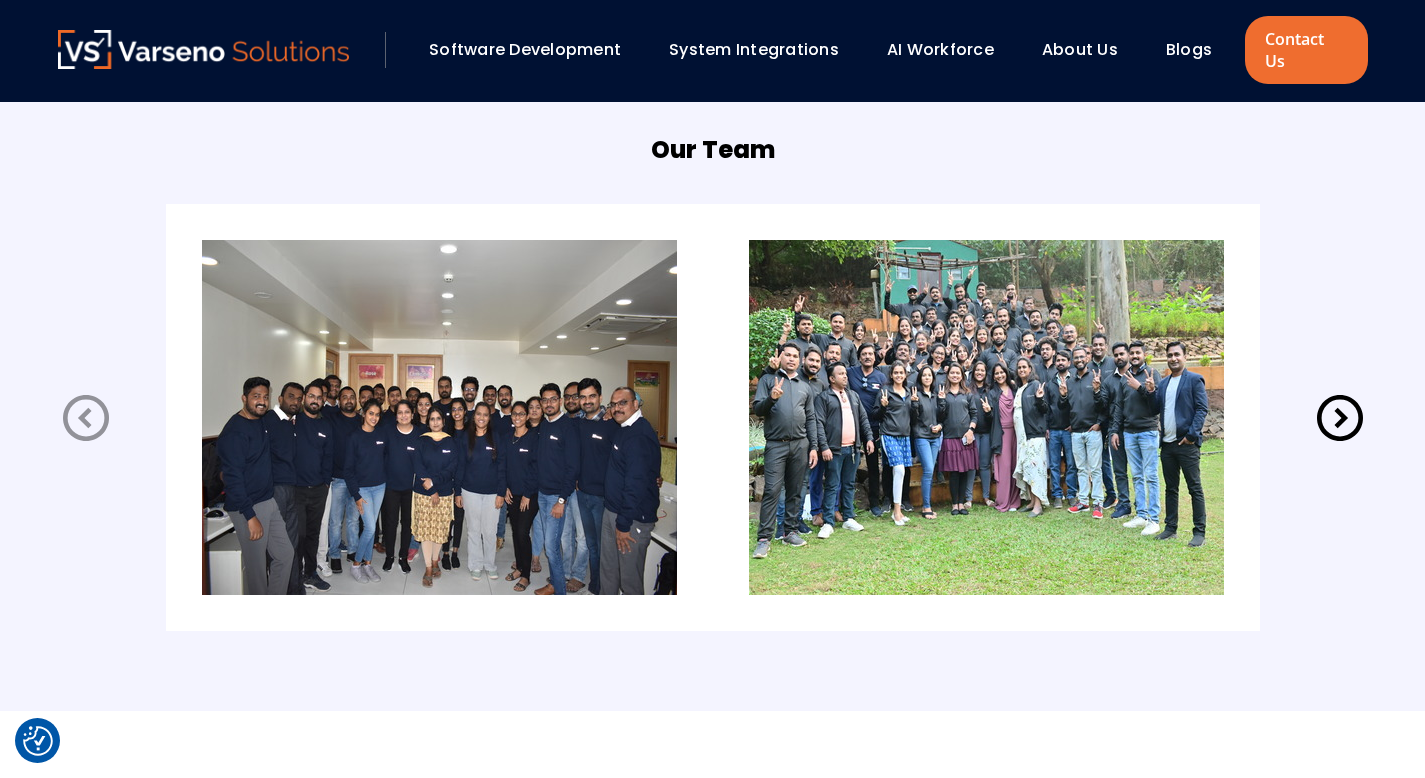 click 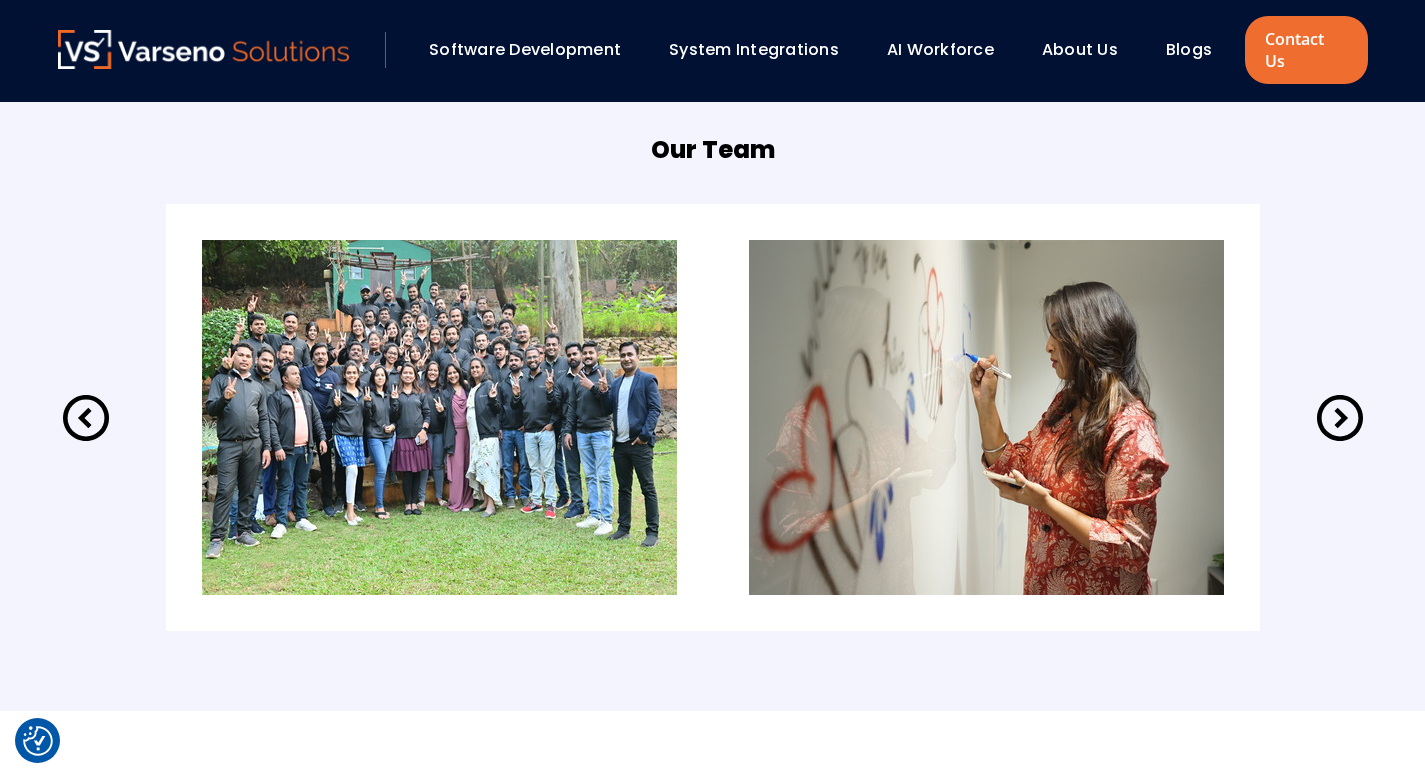 click 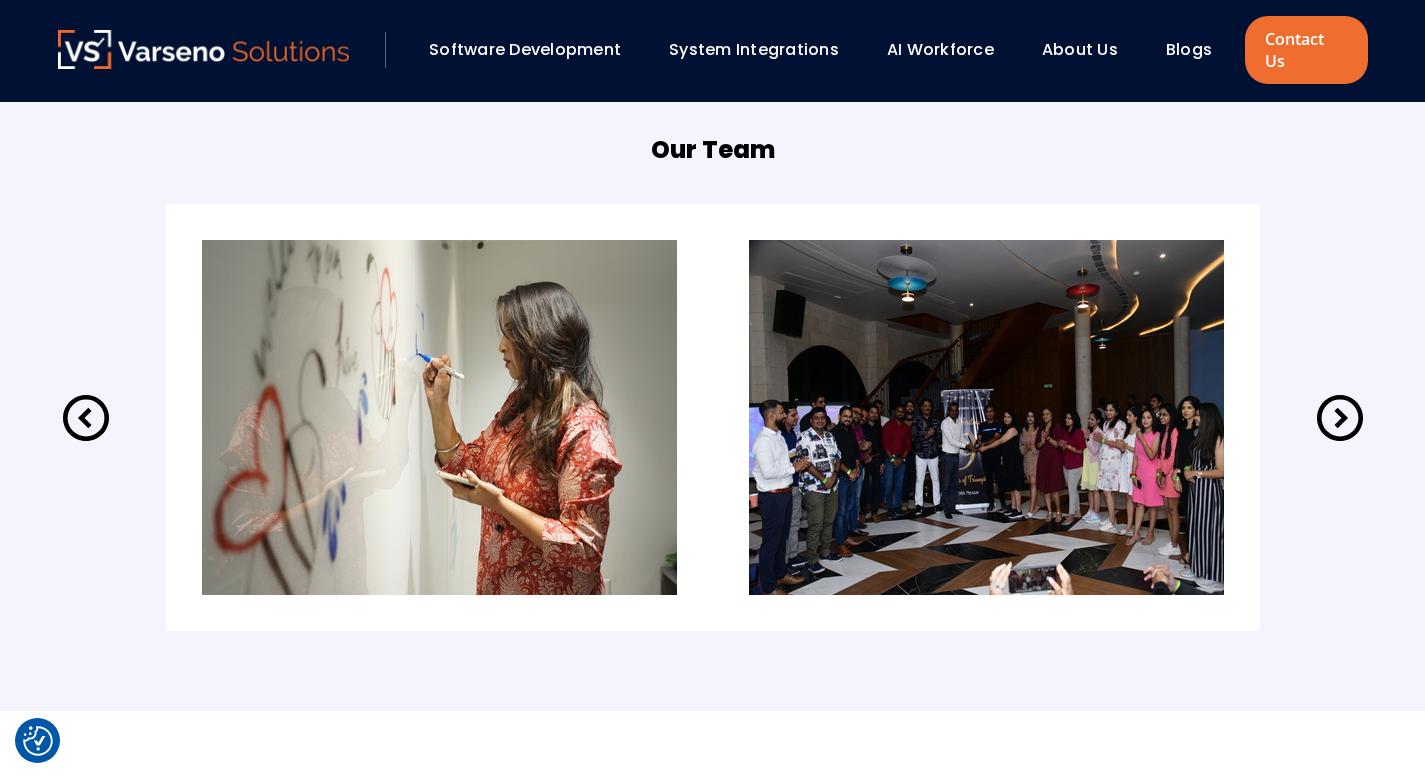 click 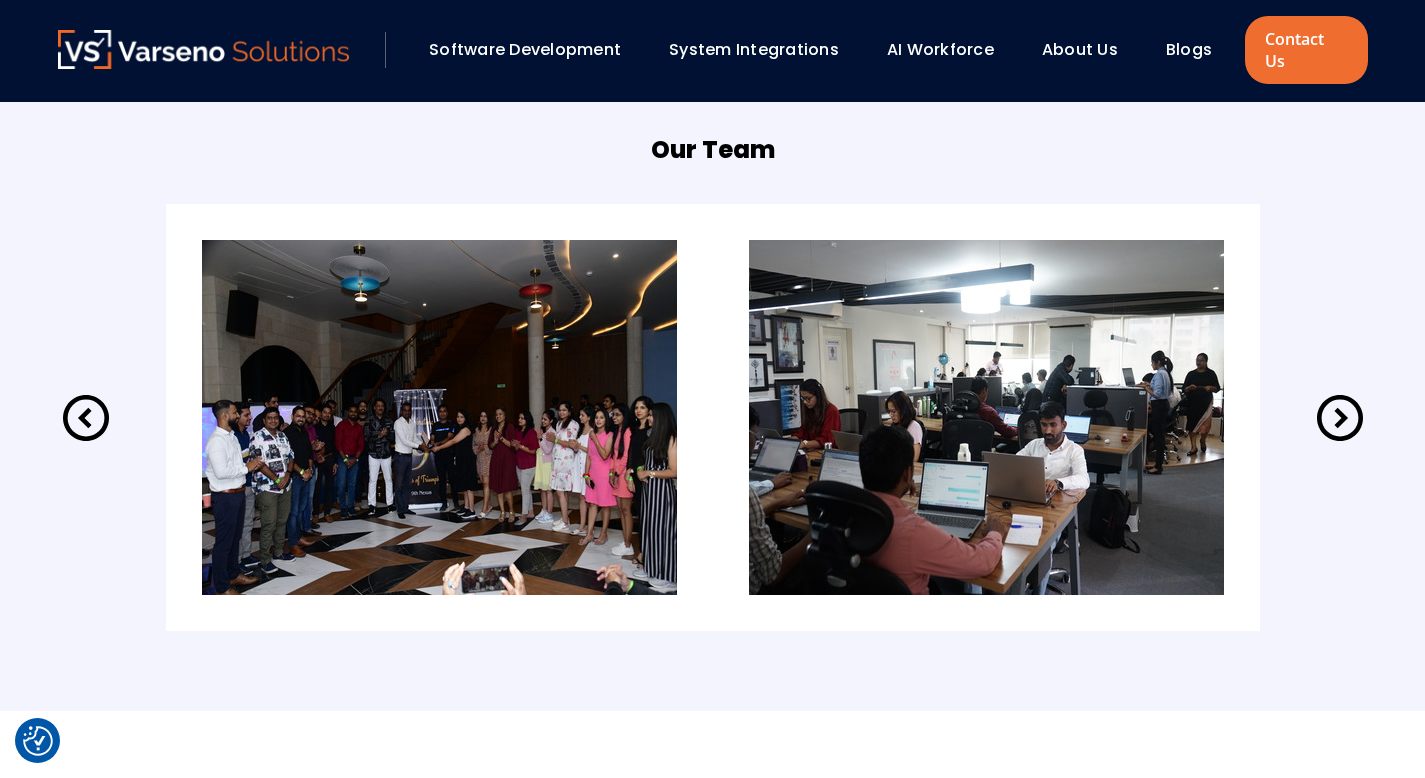 click 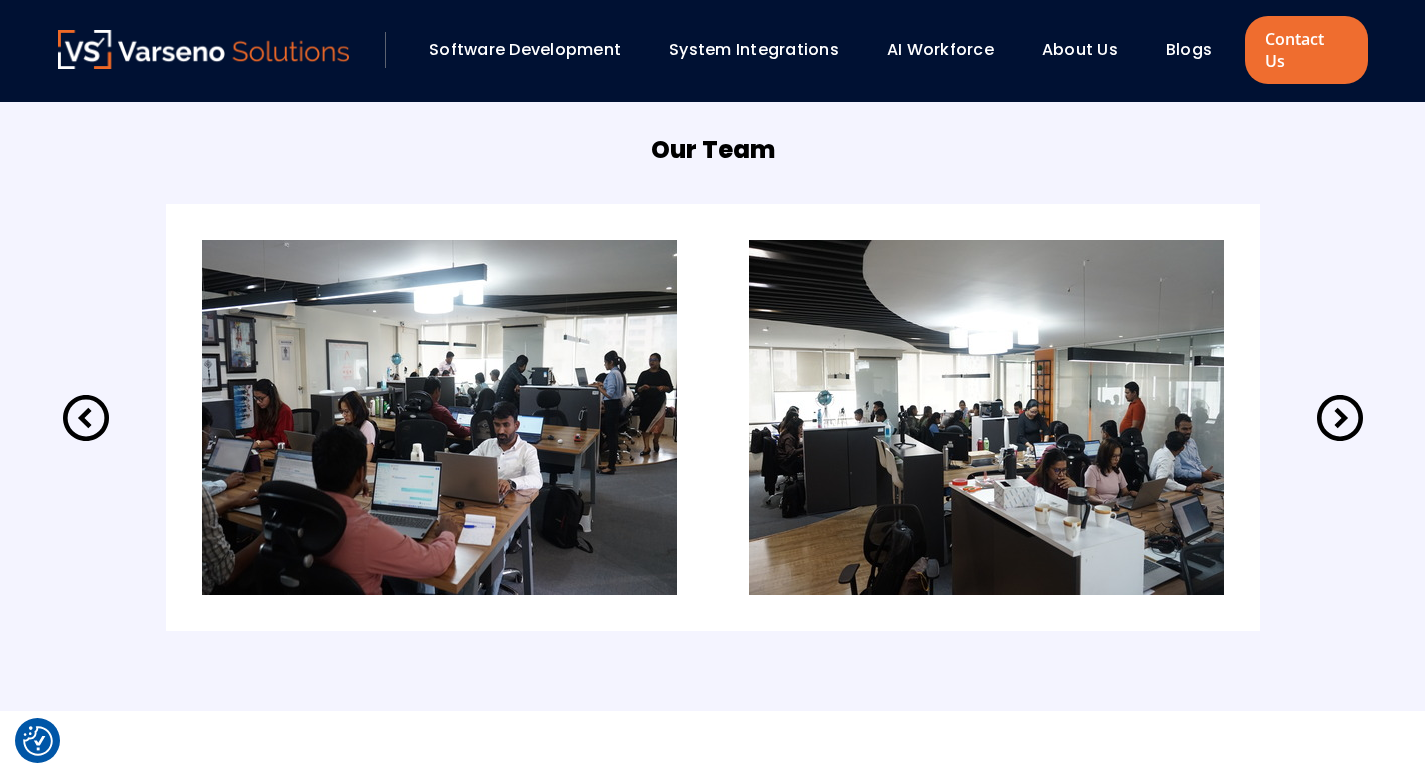 click 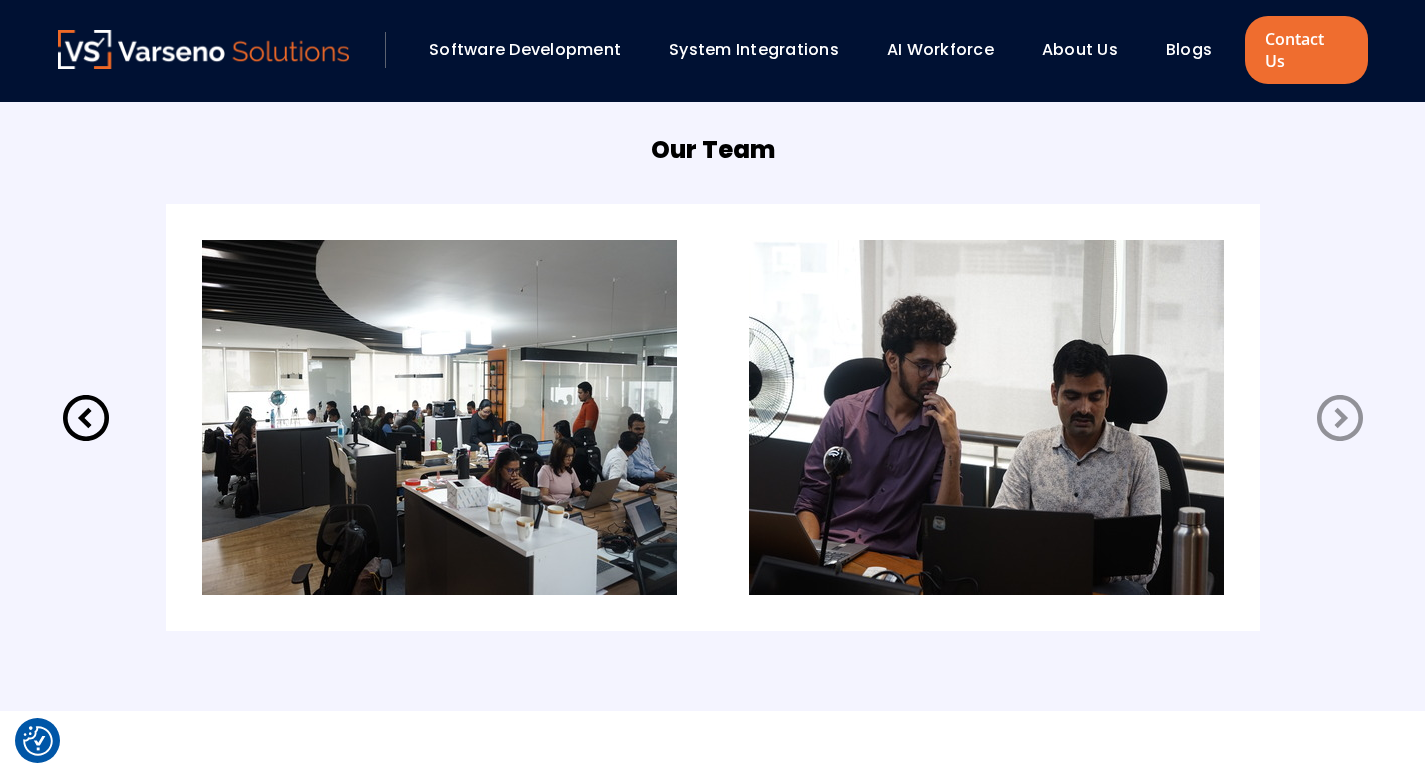 click 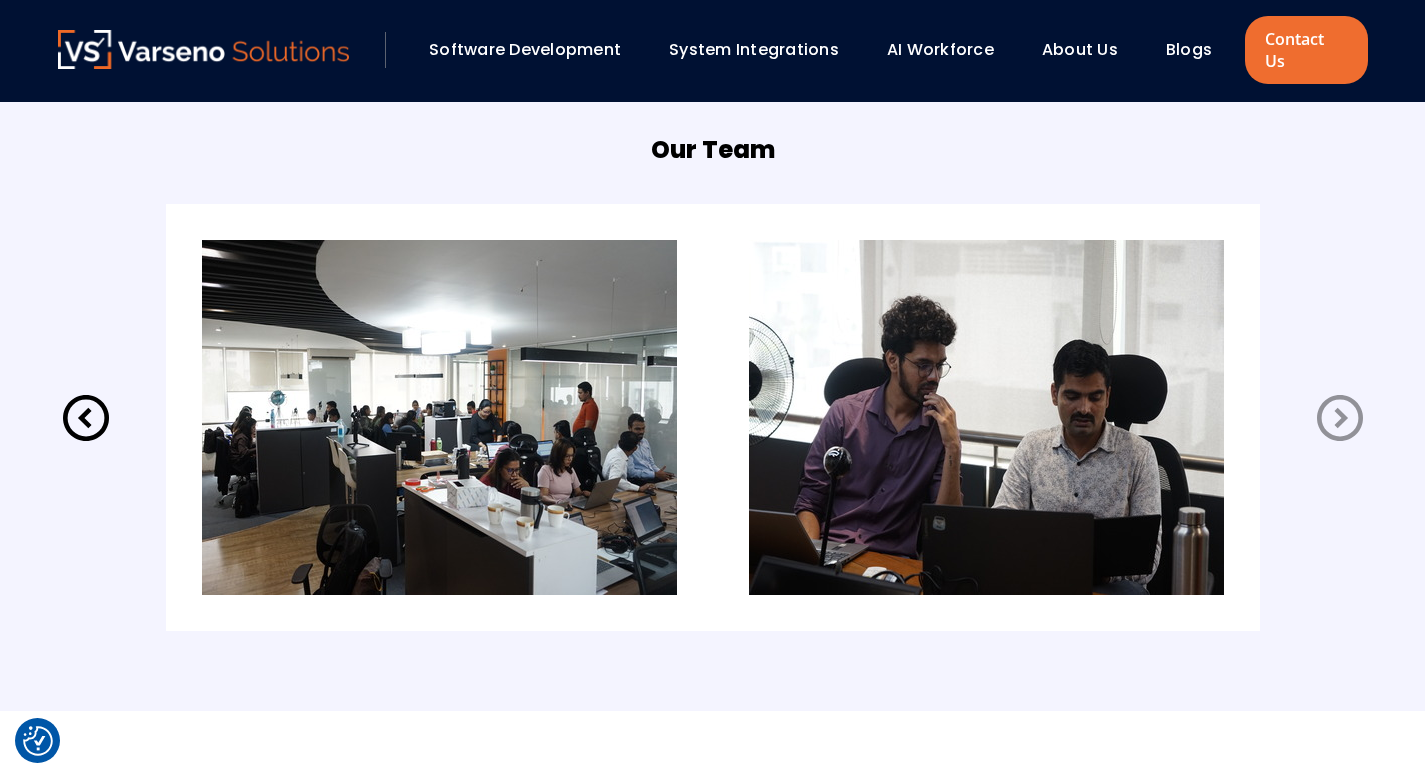 click 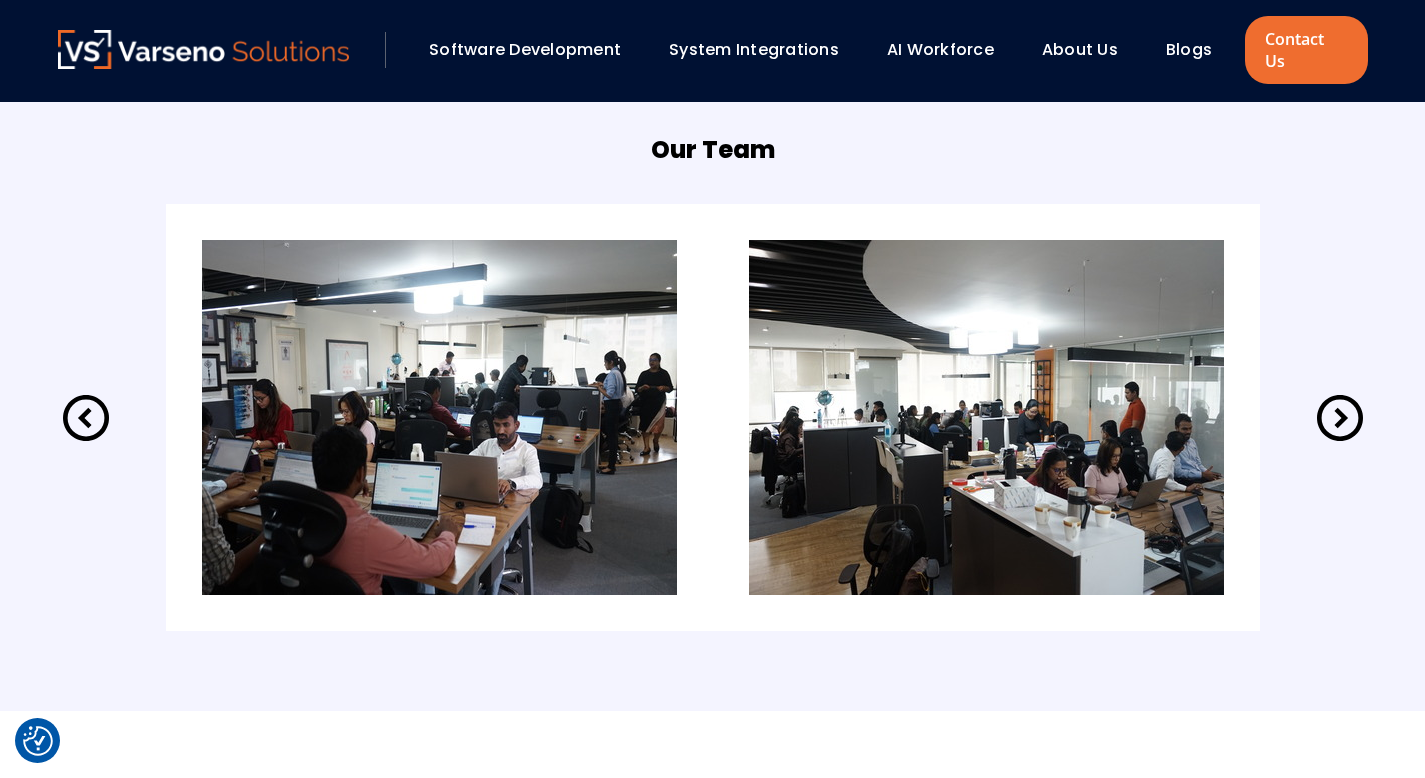 click 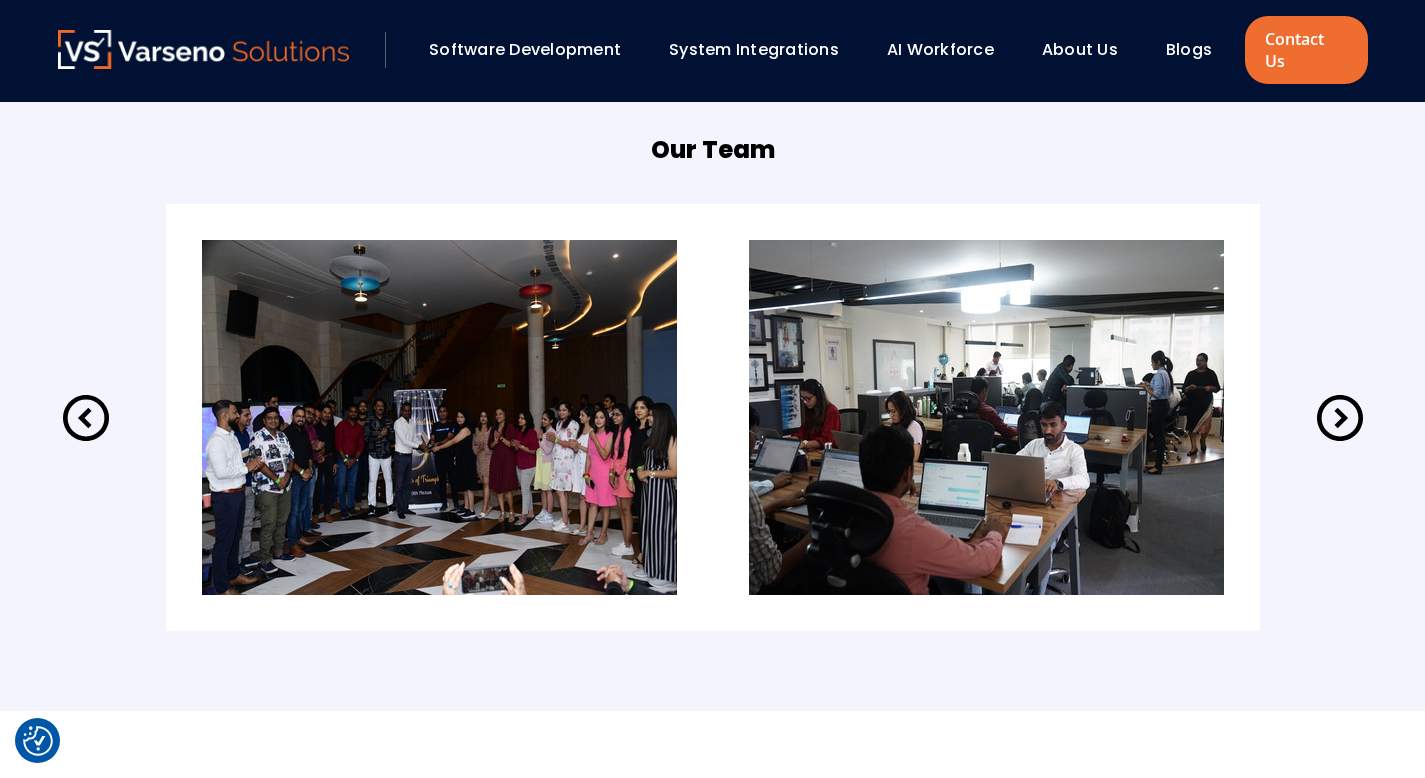 click 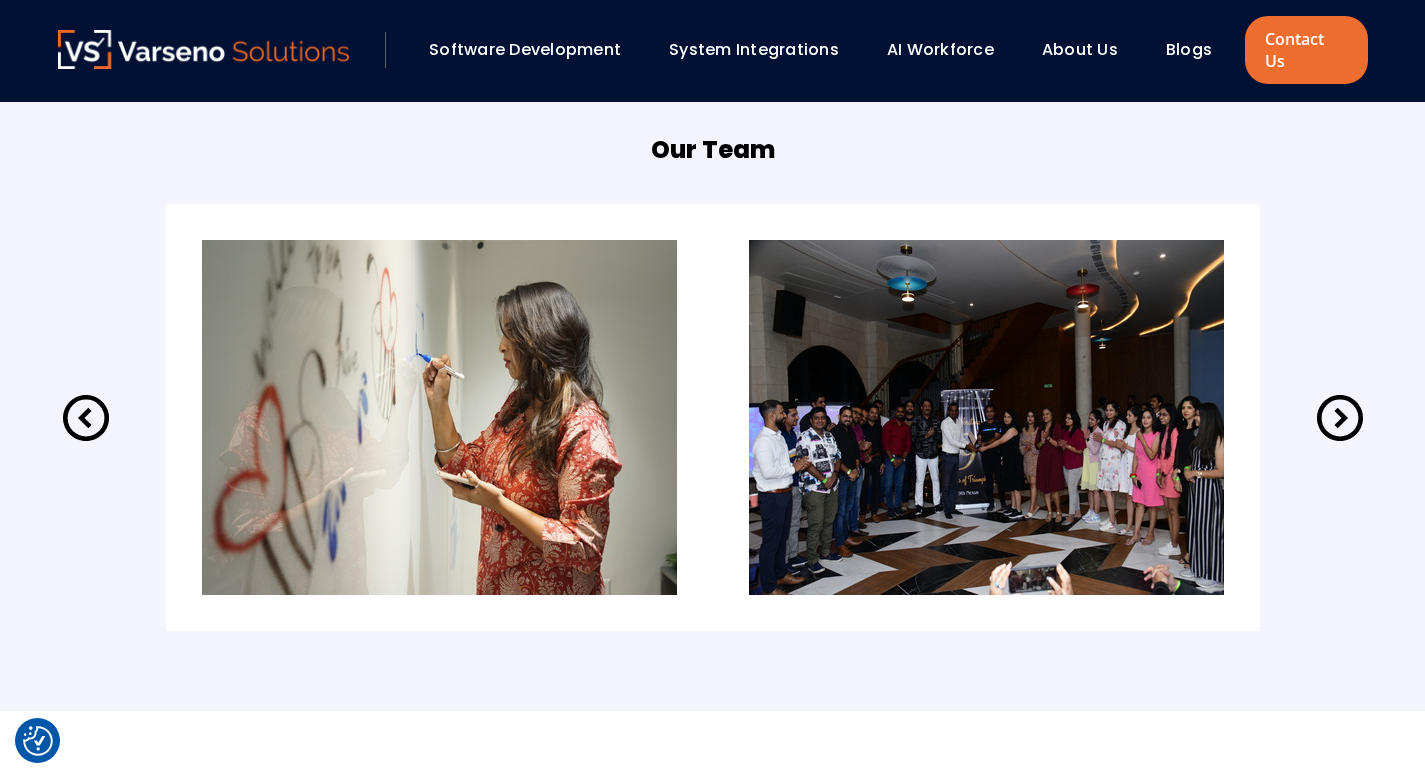 click 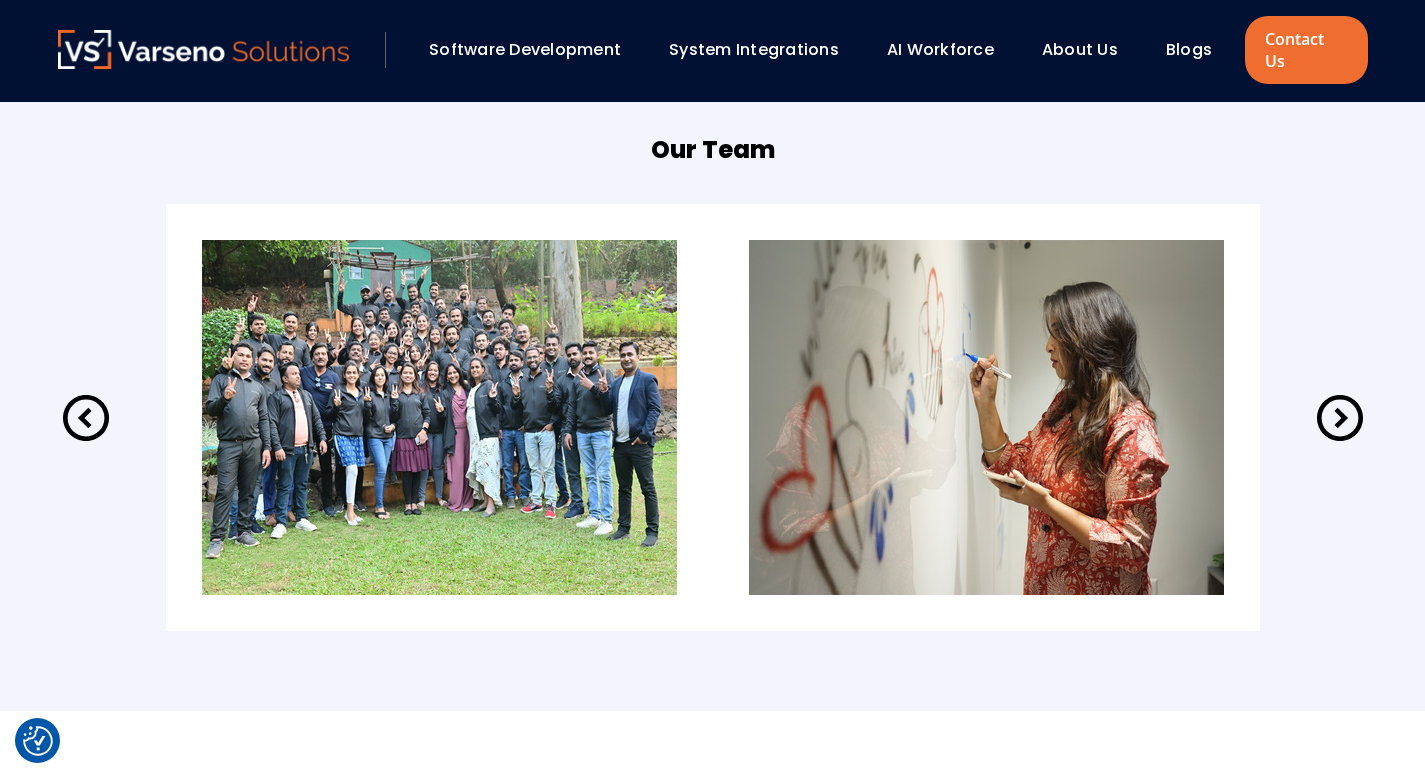 click 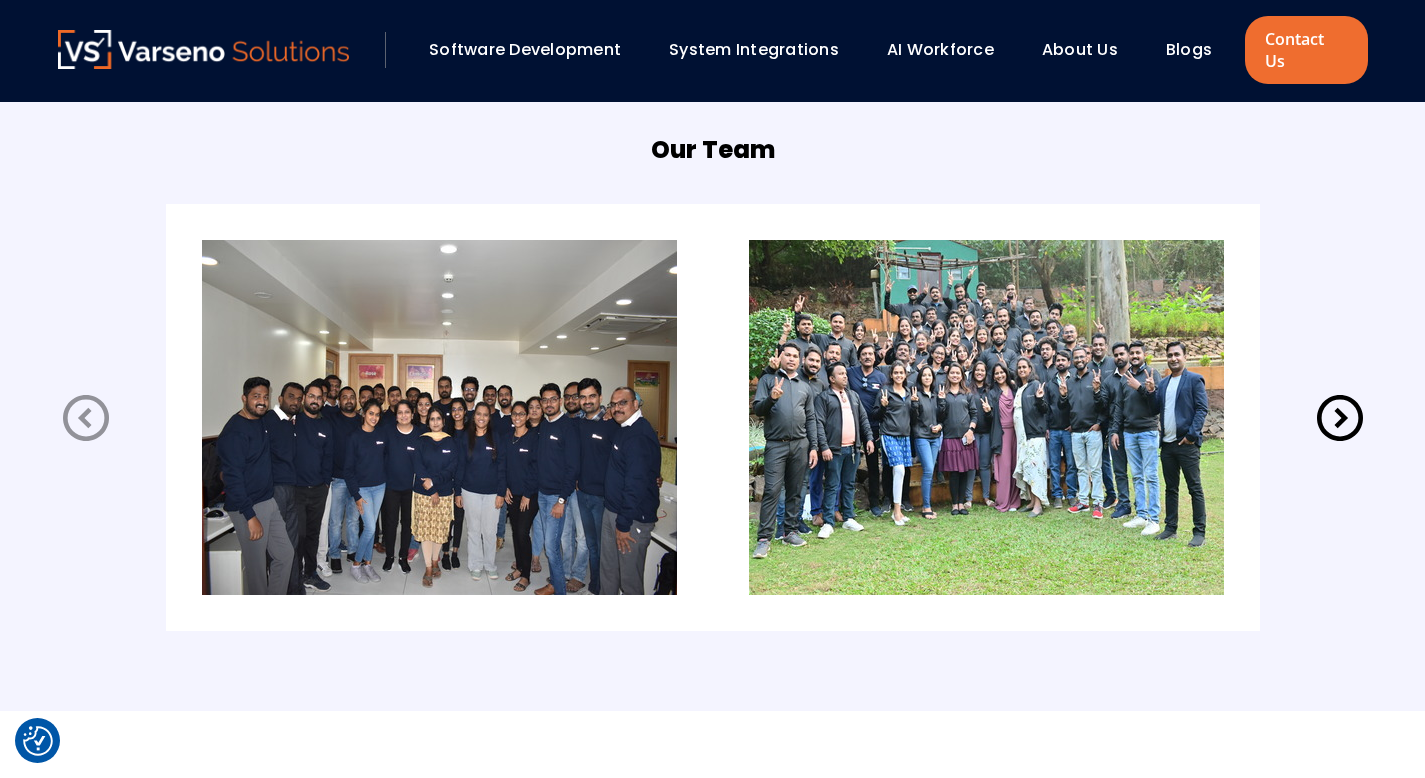 click 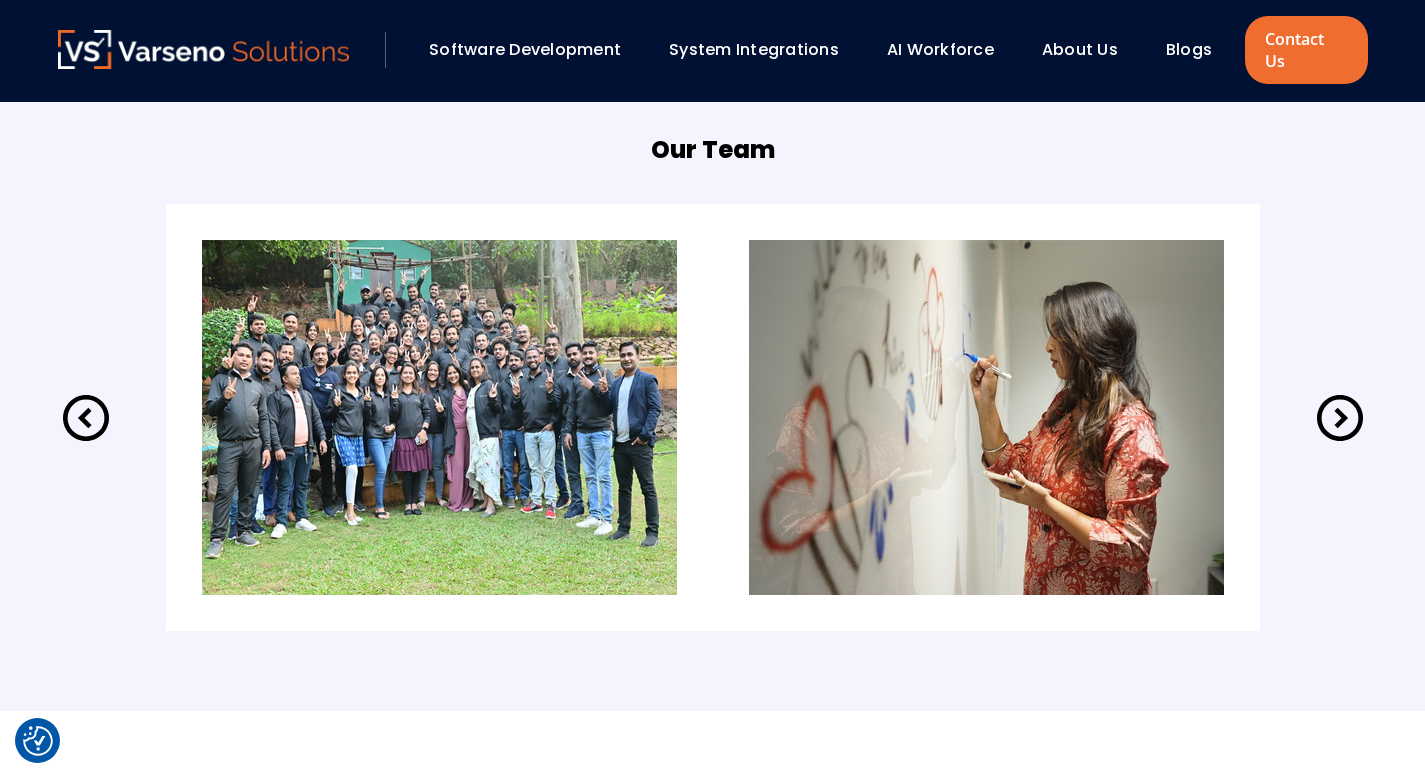 click 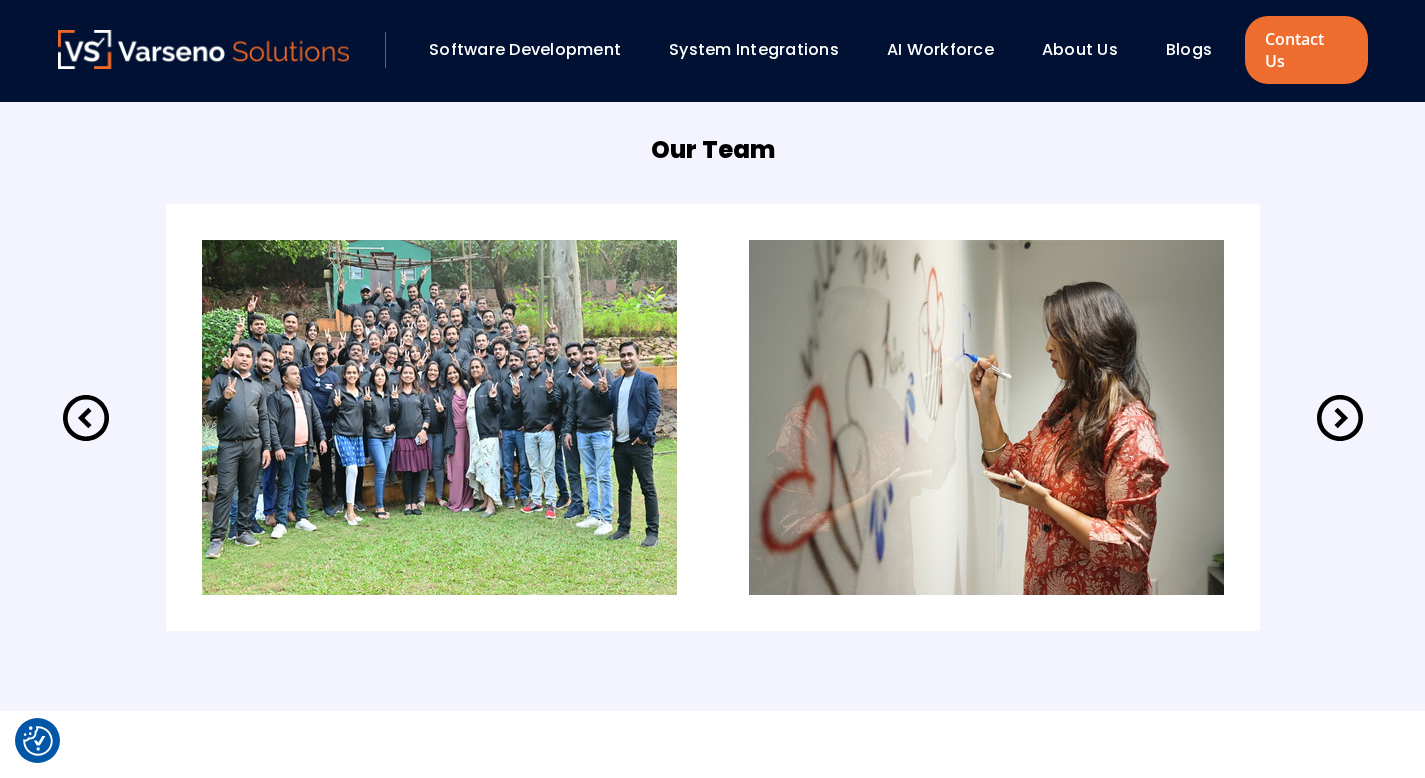 click 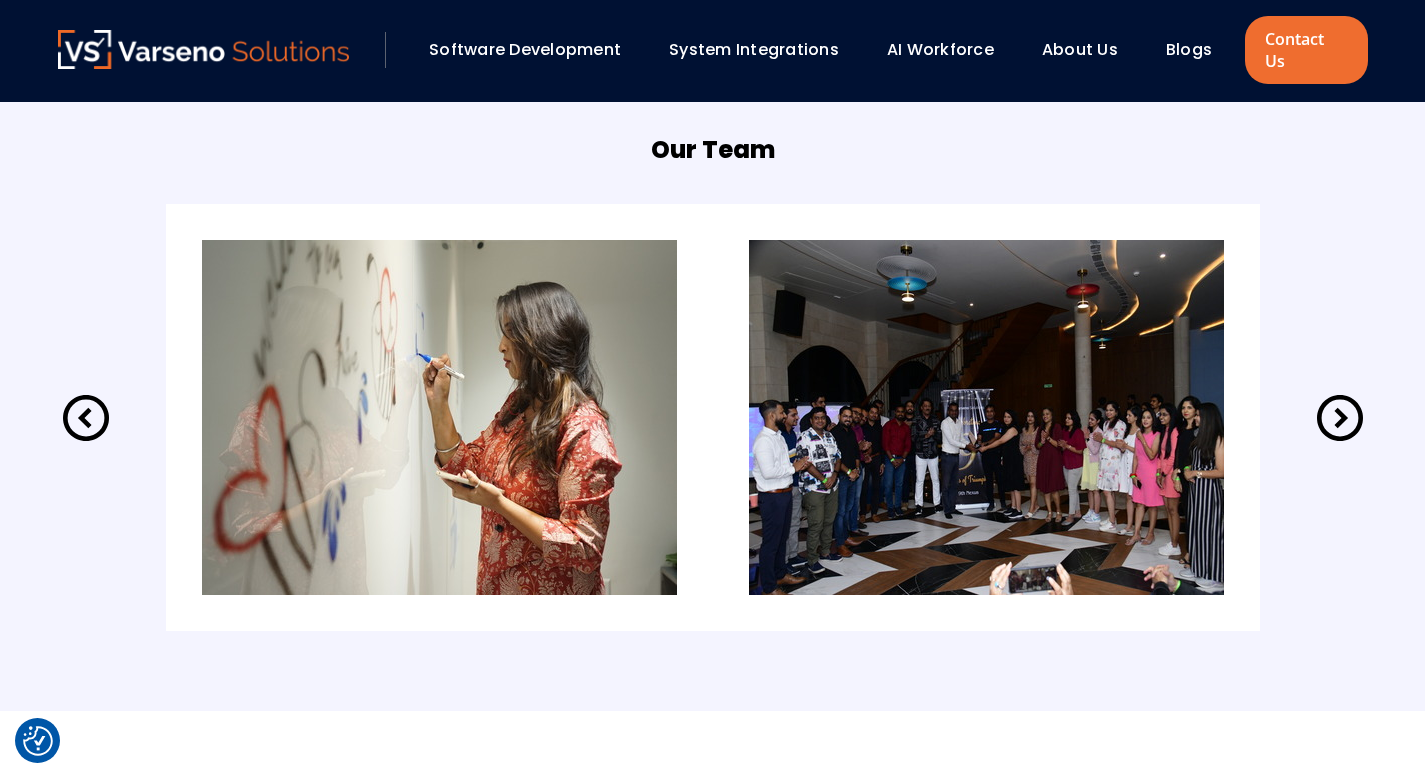 click 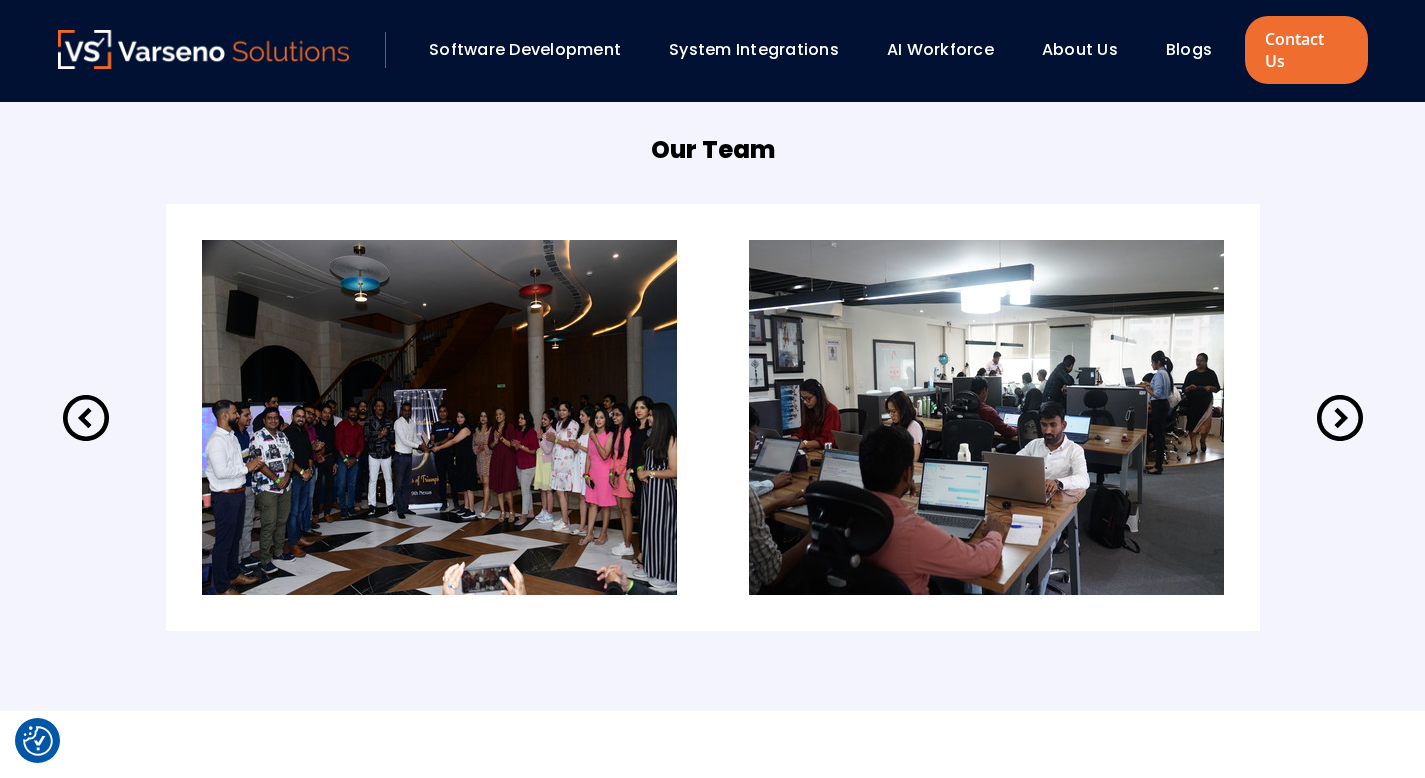 click 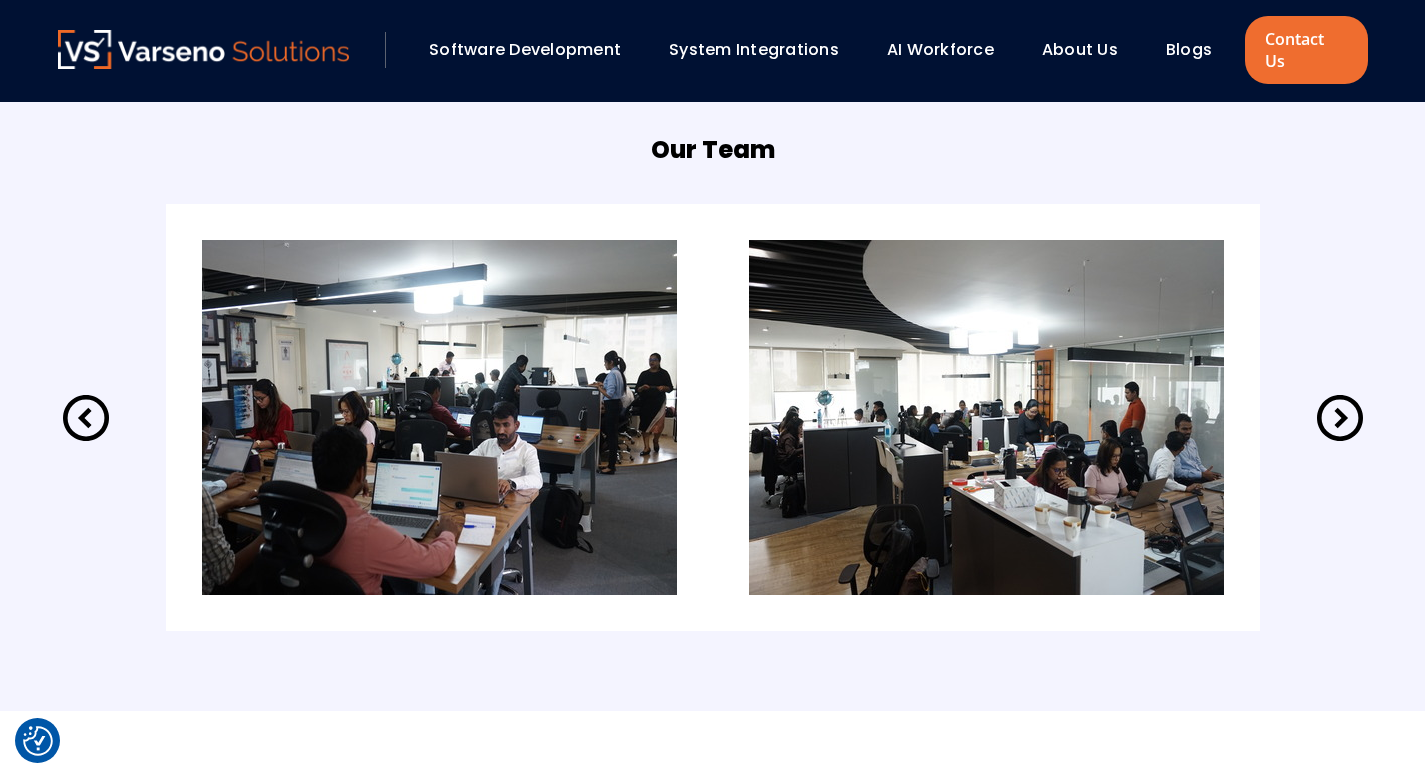 click 